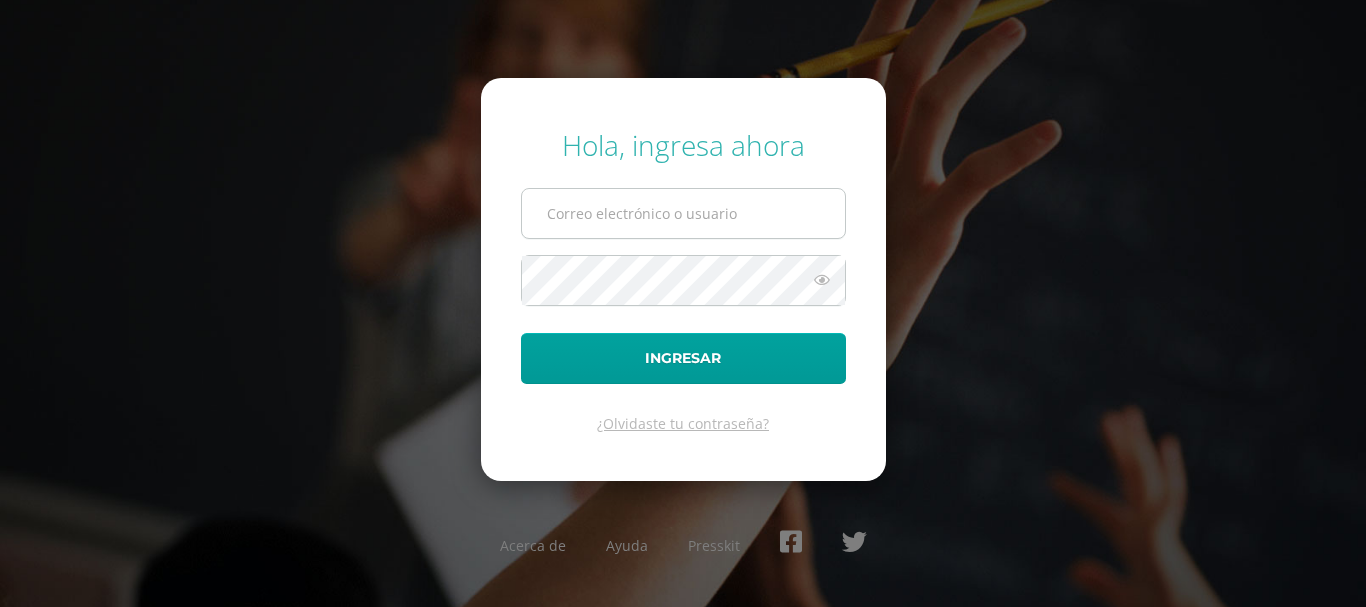 scroll, scrollTop: 0, scrollLeft: 0, axis: both 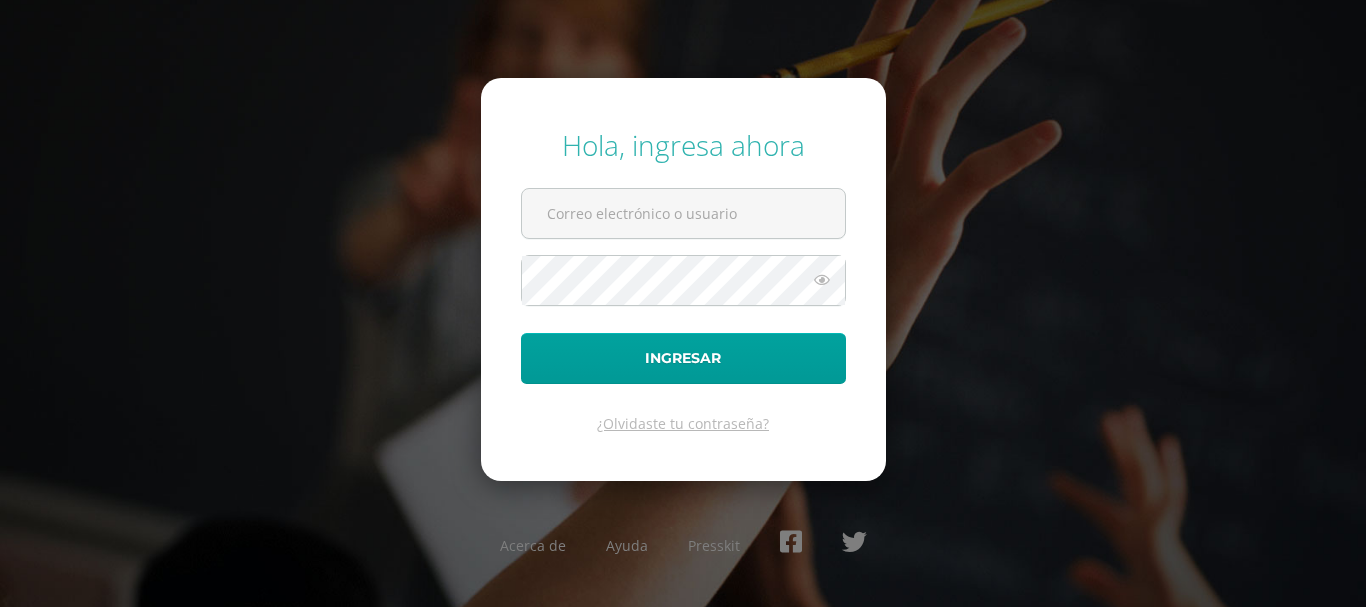 type on "[EMAIL]" 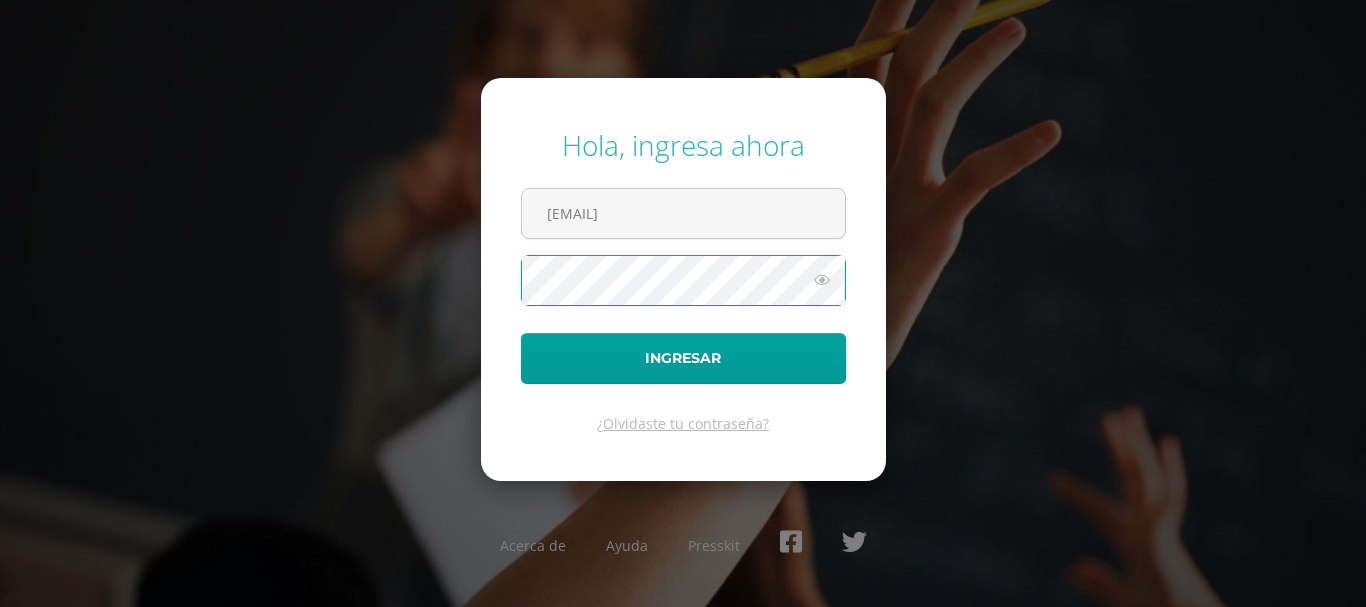 click on "Ingresar" at bounding box center [683, 358] 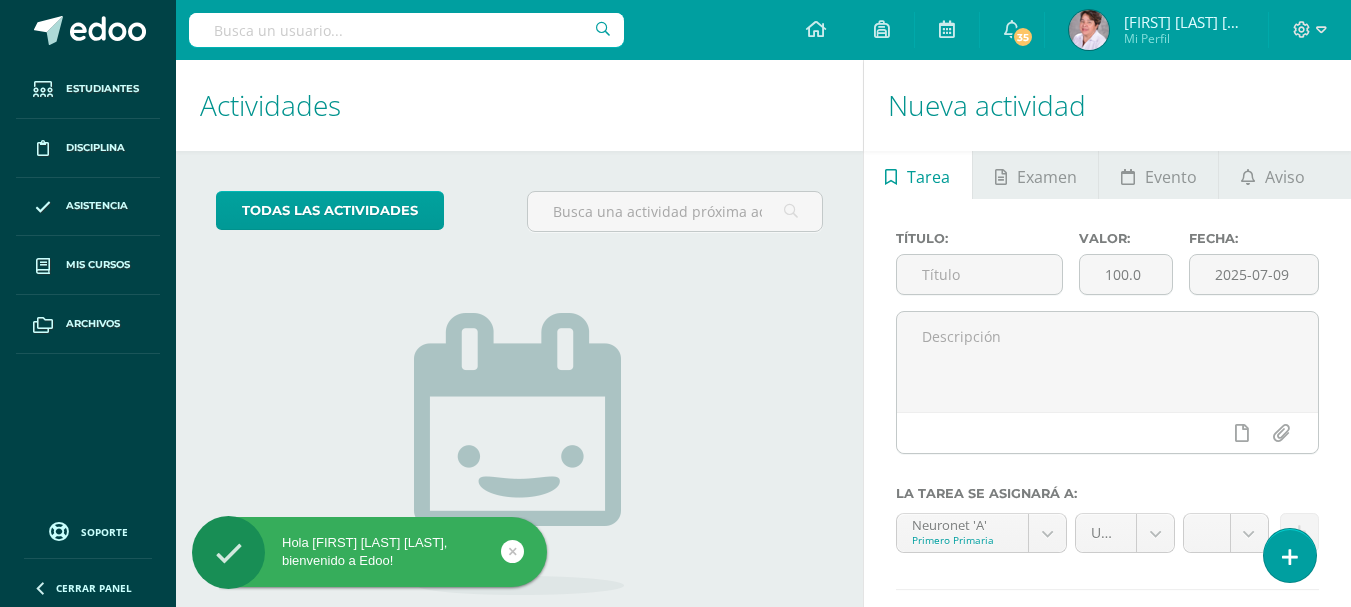 scroll, scrollTop: 0, scrollLeft: 0, axis: both 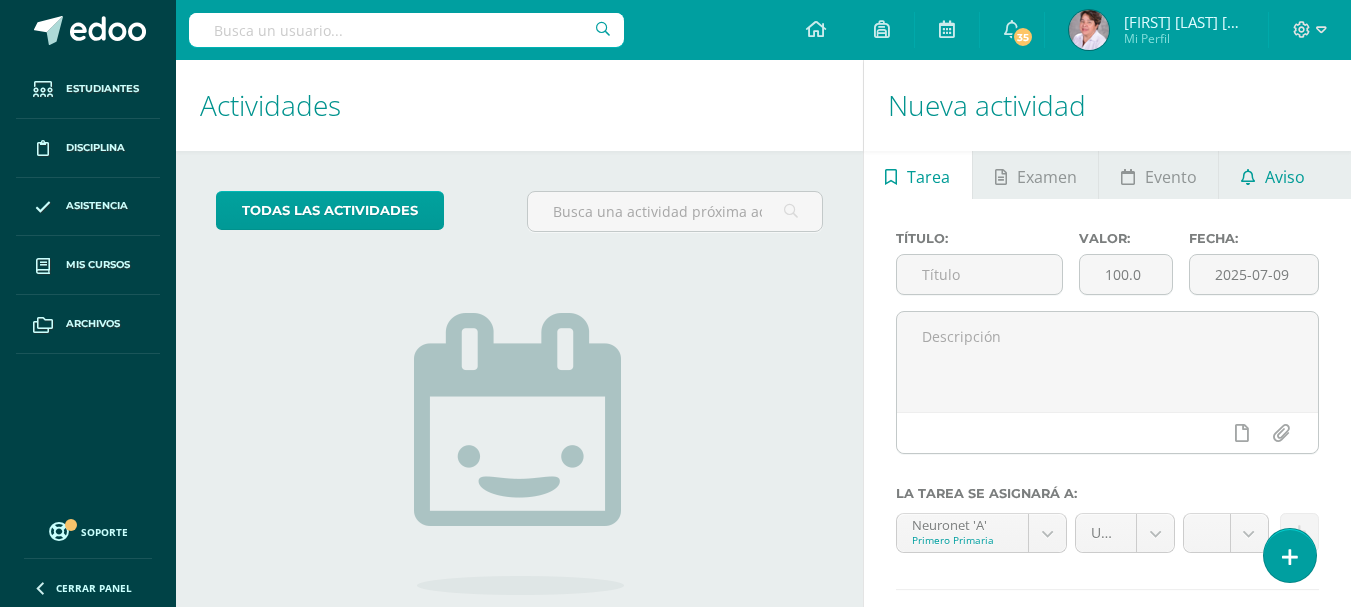 click on "Aviso" at bounding box center (1285, 177) 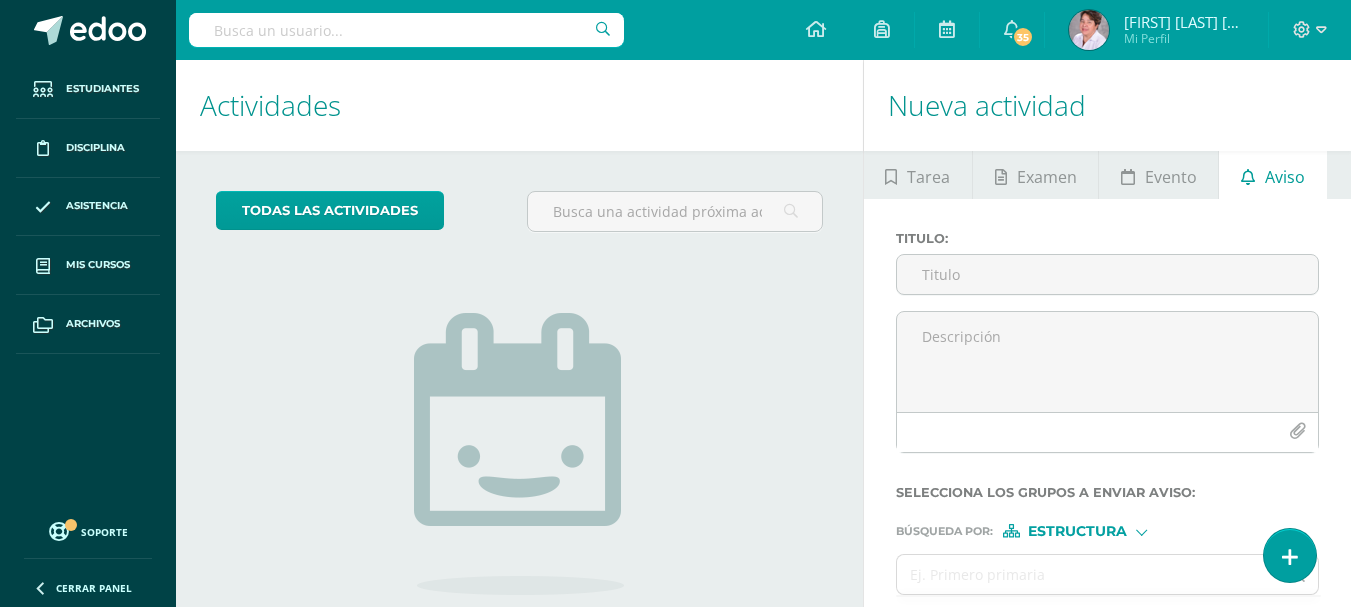 scroll, scrollTop: 162, scrollLeft: 0, axis: vertical 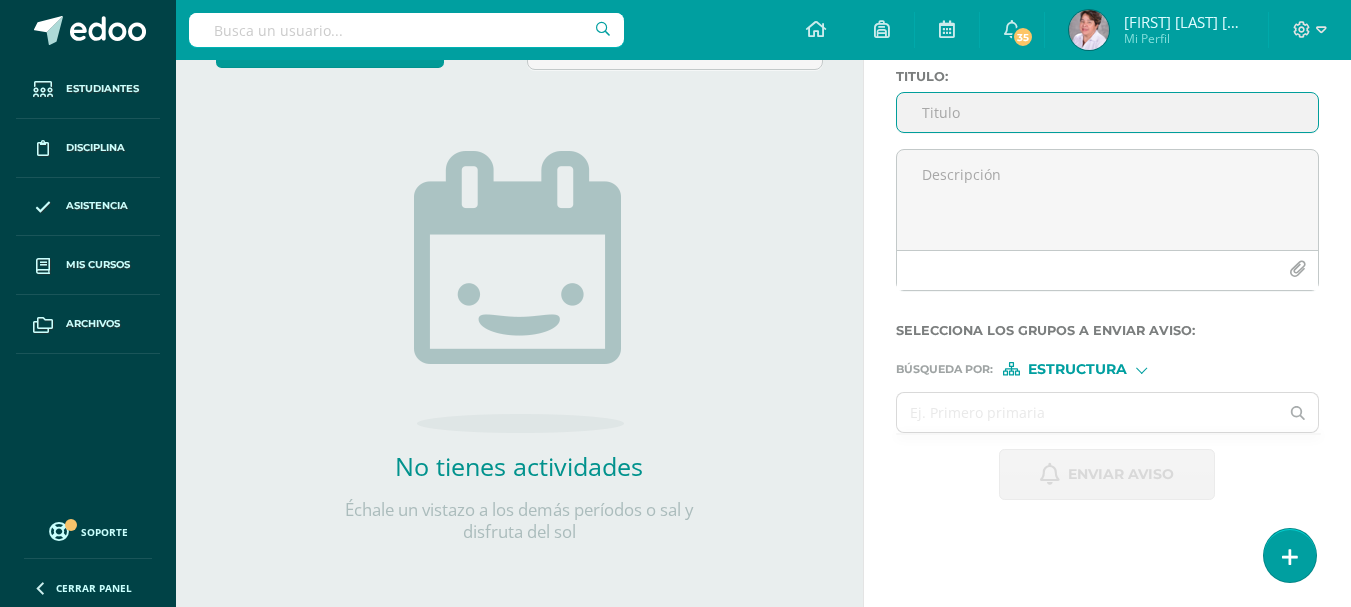 click on "Titulo :" at bounding box center (1107, 112) 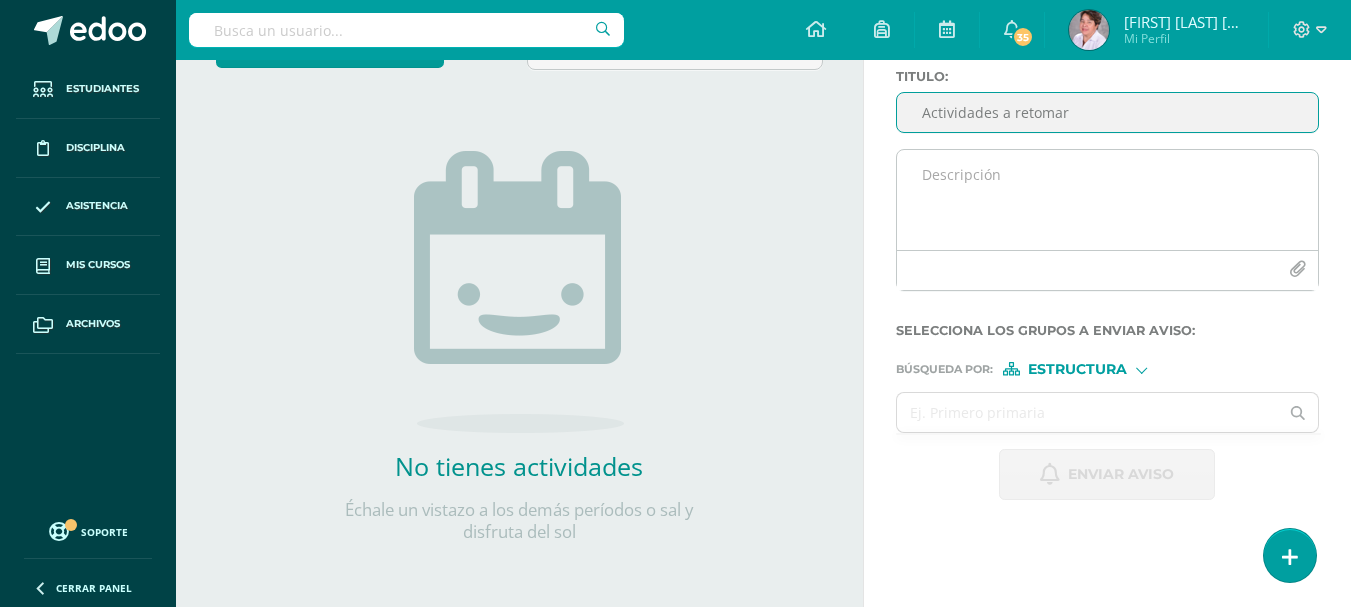 type on "Actividades a retomar" 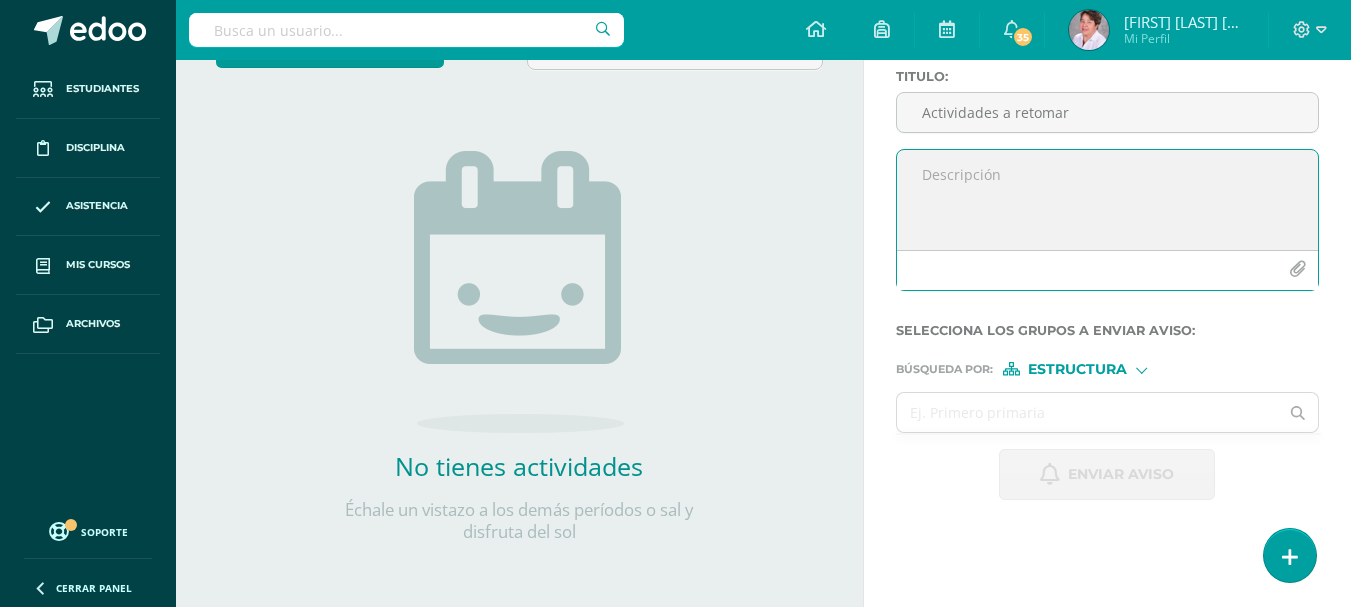 click at bounding box center [1107, 200] 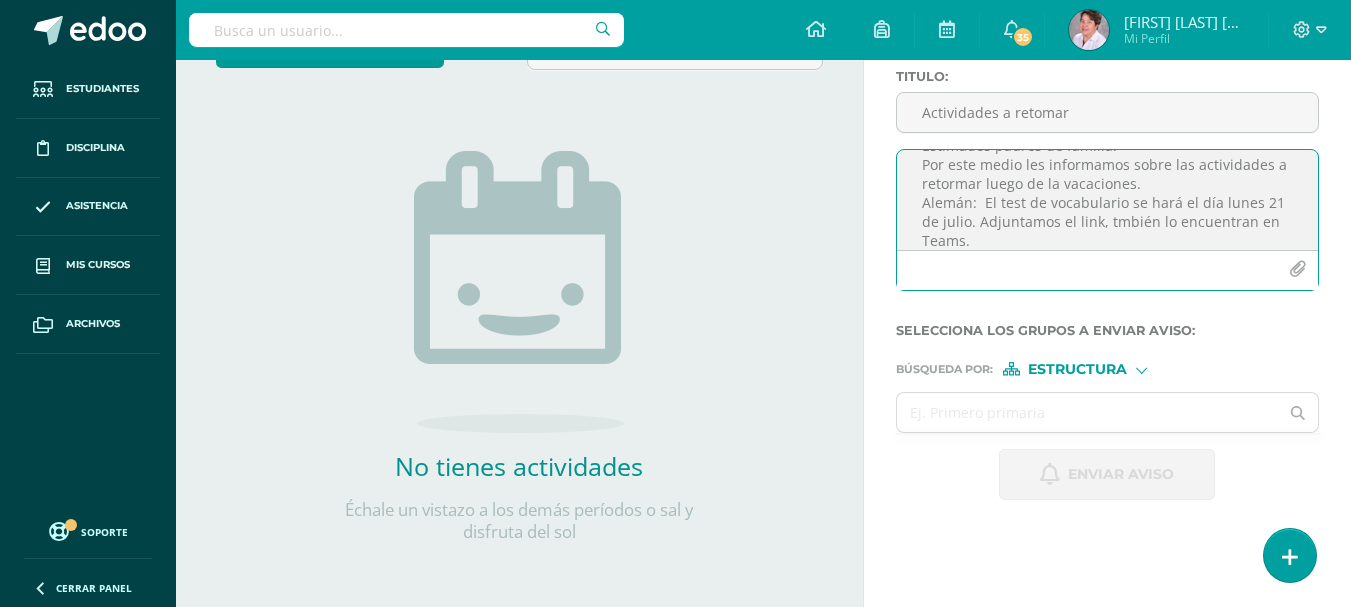 scroll, scrollTop: 48, scrollLeft: 0, axis: vertical 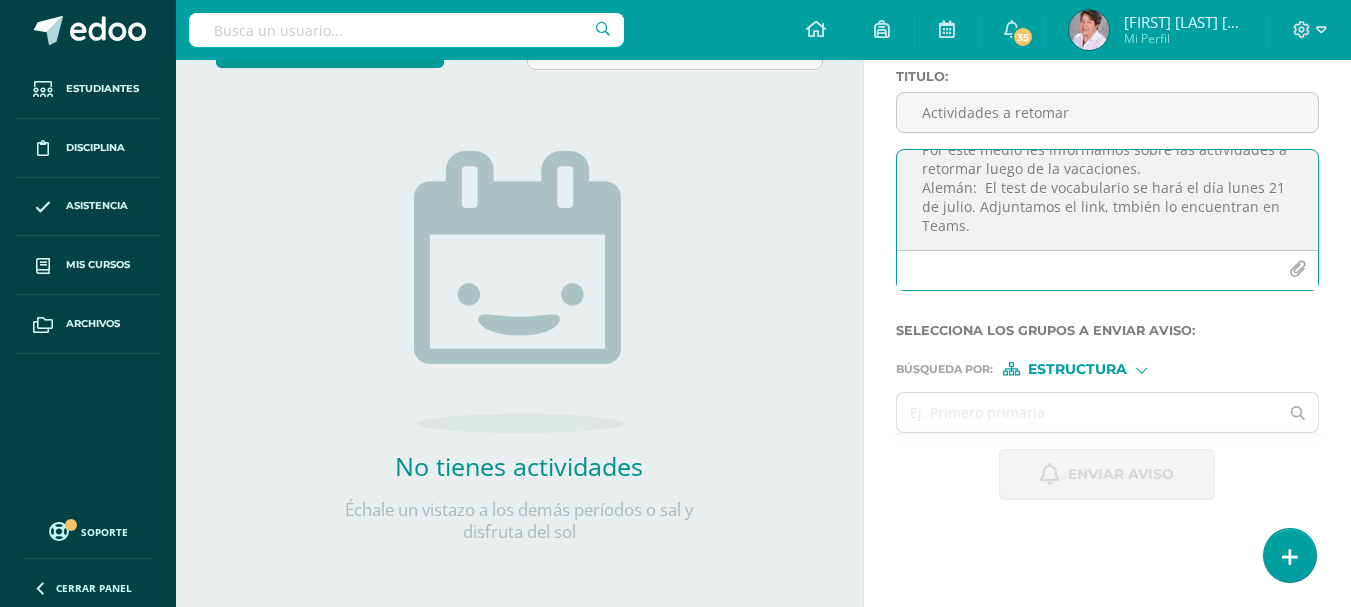 click on "Estimados padres de familia:
Por este medio les informamos sobre las actividades a retormar luego de la vacaciones.
Alemán:  El test de vocabulario se hará el día lunes 21 de julio. Adjuntamos el link, tmbién lo encuentran en Teams." at bounding box center (1107, 200) 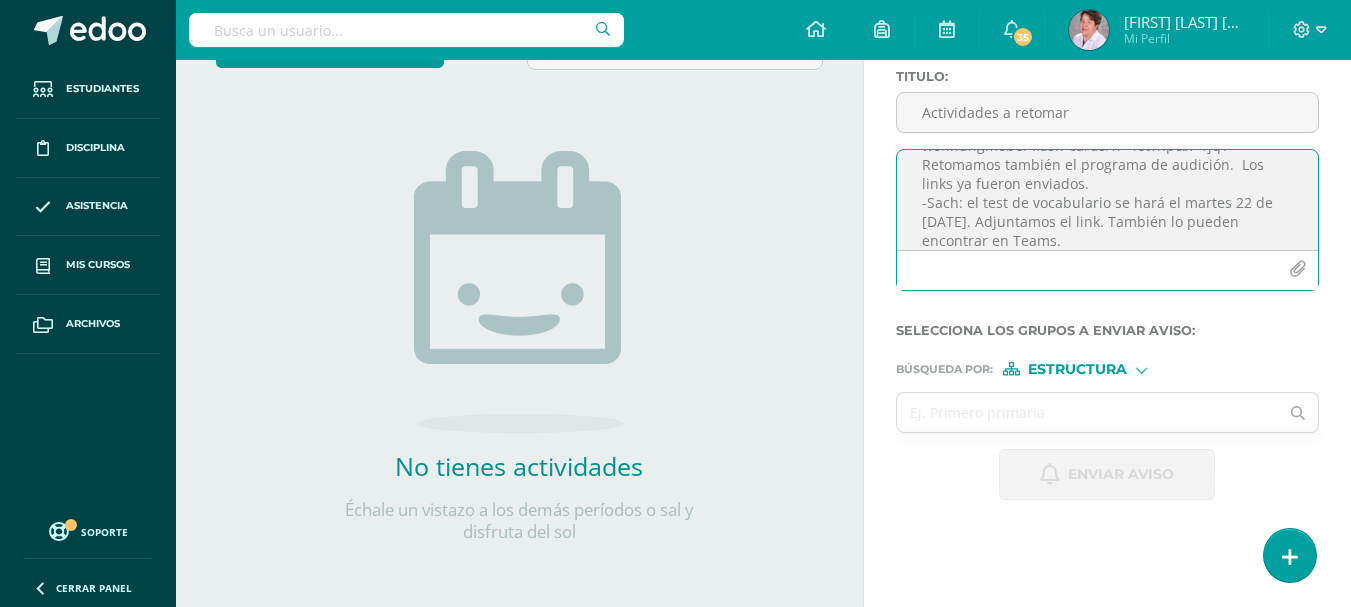scroll, scrollTop: 181, scrollLeft: 0, axis: vertical 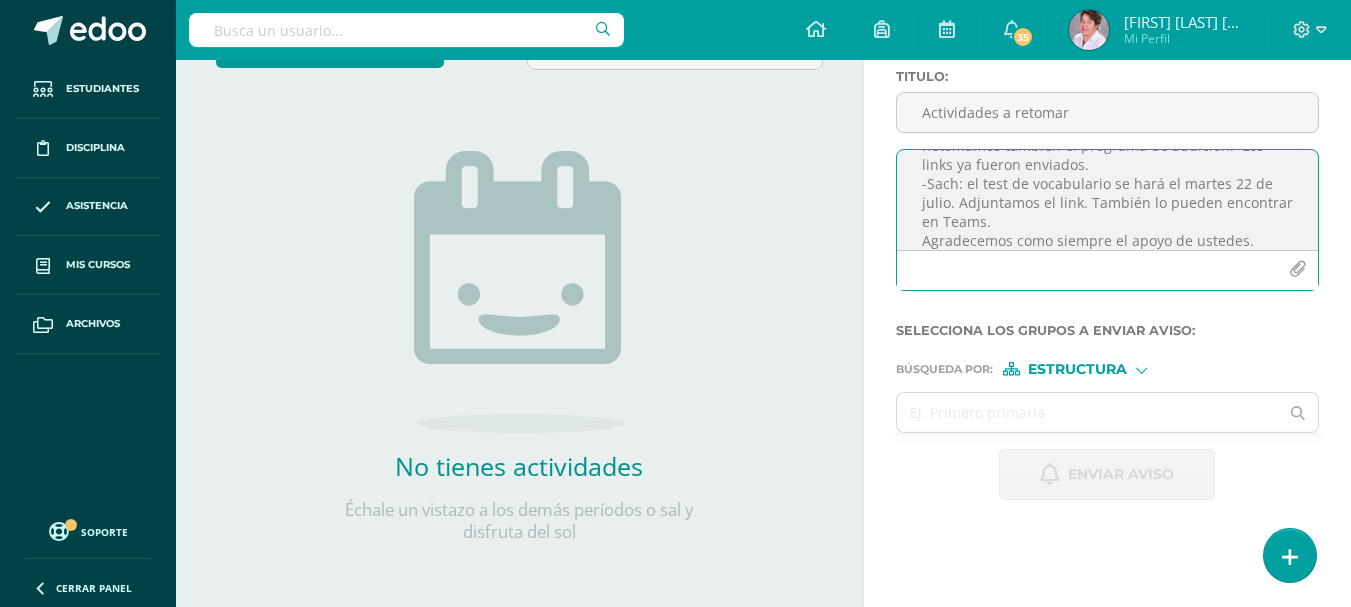 type on "Estimados padres de familia:
Por este medio les informamos sobre las actividades a retormar luego de la vacaciones.
Alemán:  El test de vocabulario se hará el día lunes 21 de julio. Adjuntamos el link, tmbién lo encuentran en Teams.
https://quizlet.com/gt/872124707/lekt20-wohnungmobel-flash-cards/?i=4etvhp&x=1jqY
Retomamos también el programa de audición.  Los links ya fueron enviados.
-Sach: el test de vocabulario se hará el martes 22 de julio. Adjuntamos el link. También lo pueden encontrar en Teams.
Agradecemos como siempre el apoyo de ustedes." 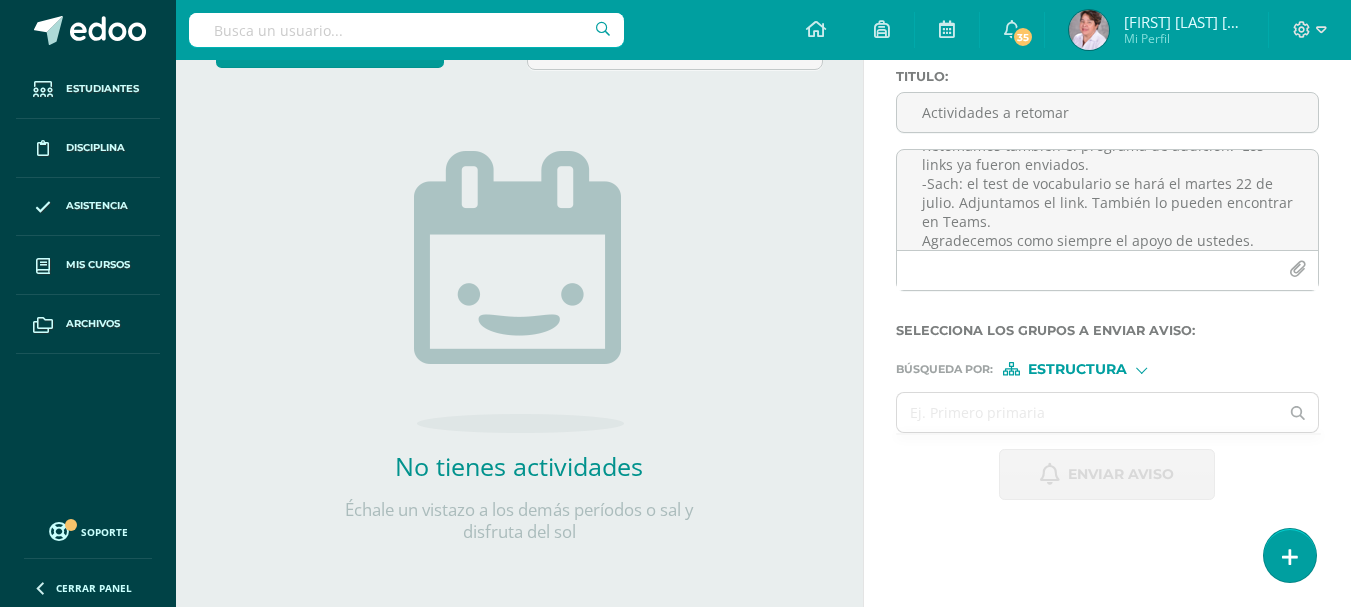 click at bounding box center [1141, 368] 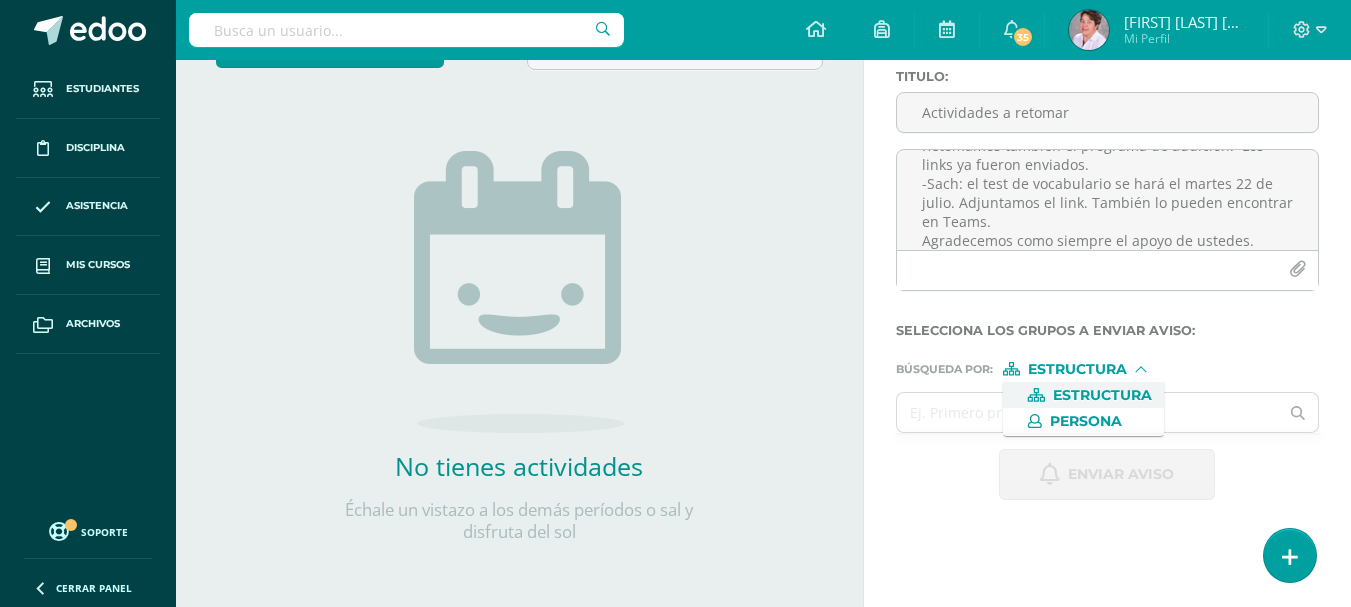 click on "Estructura" at bounding box center [1102, 395] 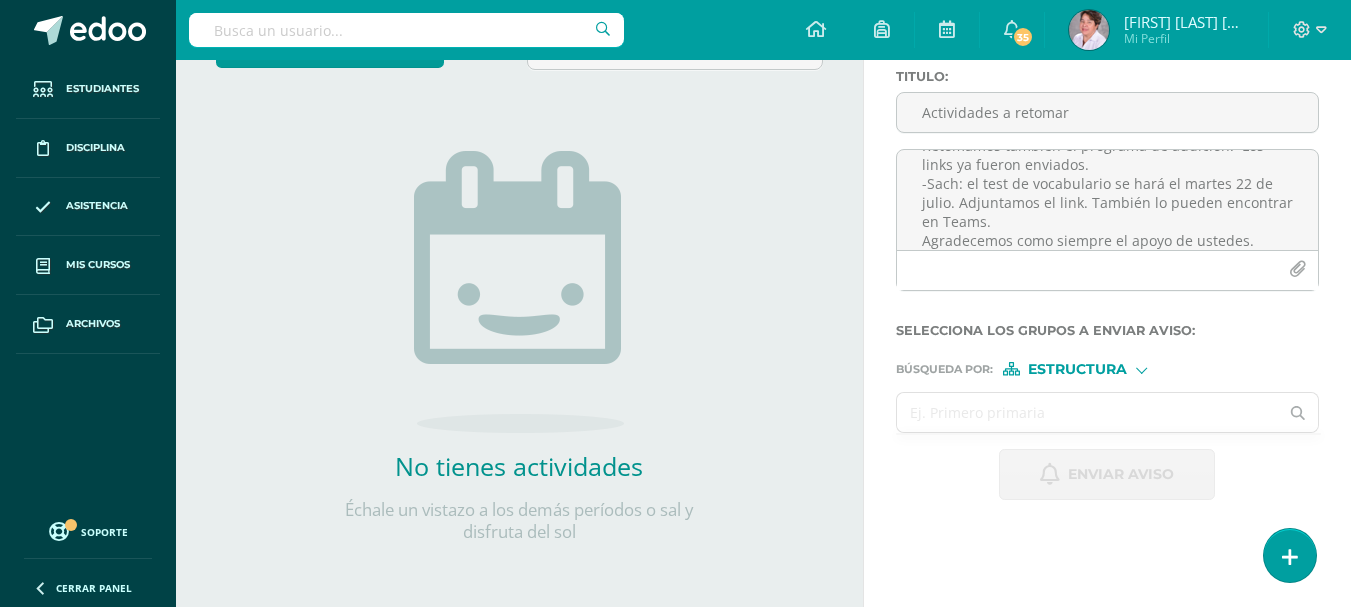 click at bounding box center (1088, 412) 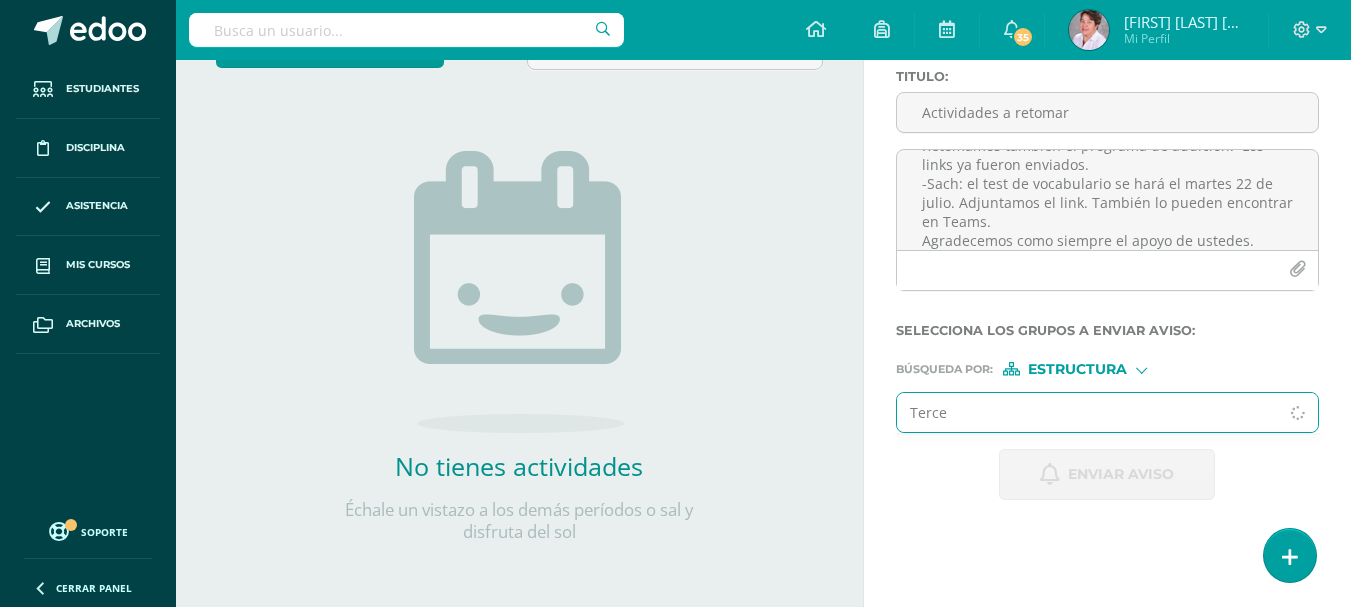 type on "Tercer" 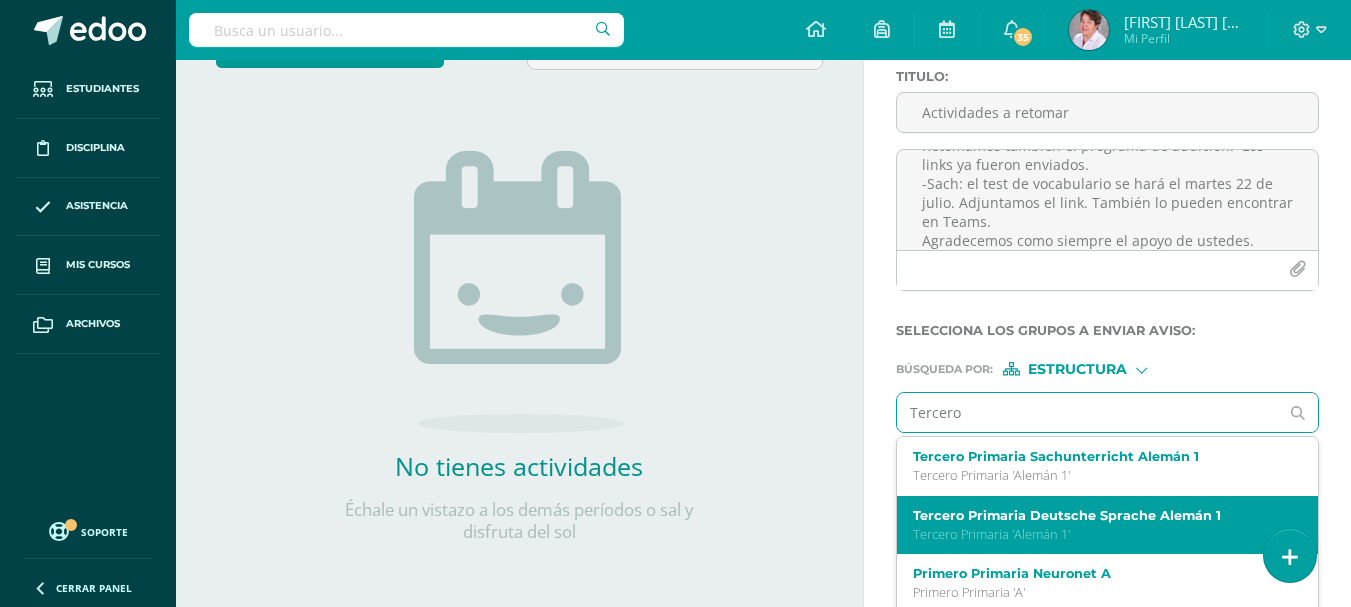 click on "Tercero Primaria Deutsche Sprache Alemán 1 Tercero Primaria 'Alemán 1'" at bounding box center (1100, 525) 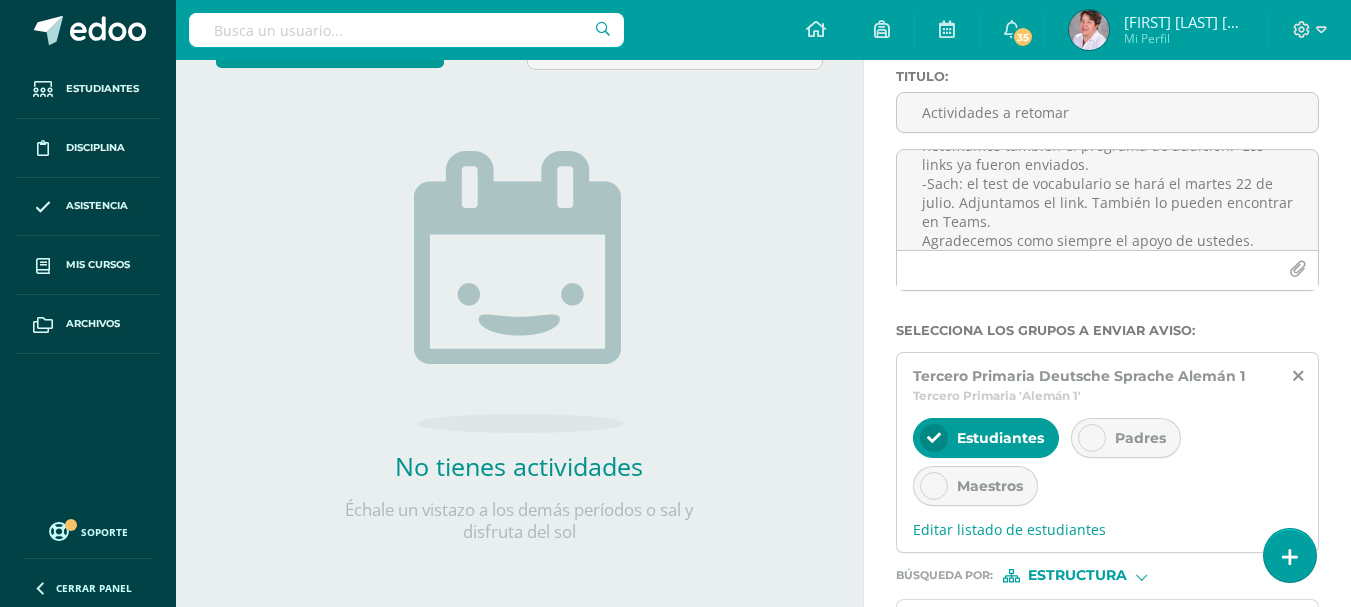 click at bounding box center [934, 438] 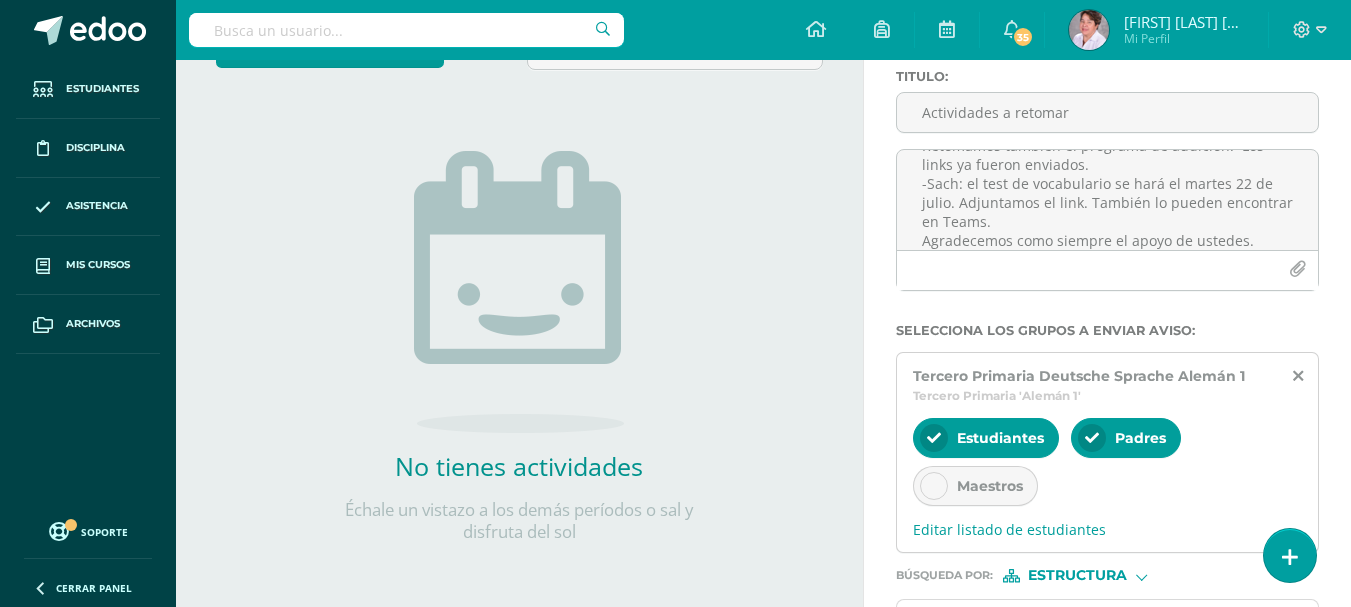 scroll, scrollTop: 279, scrollLeft: 0, axis: vertical 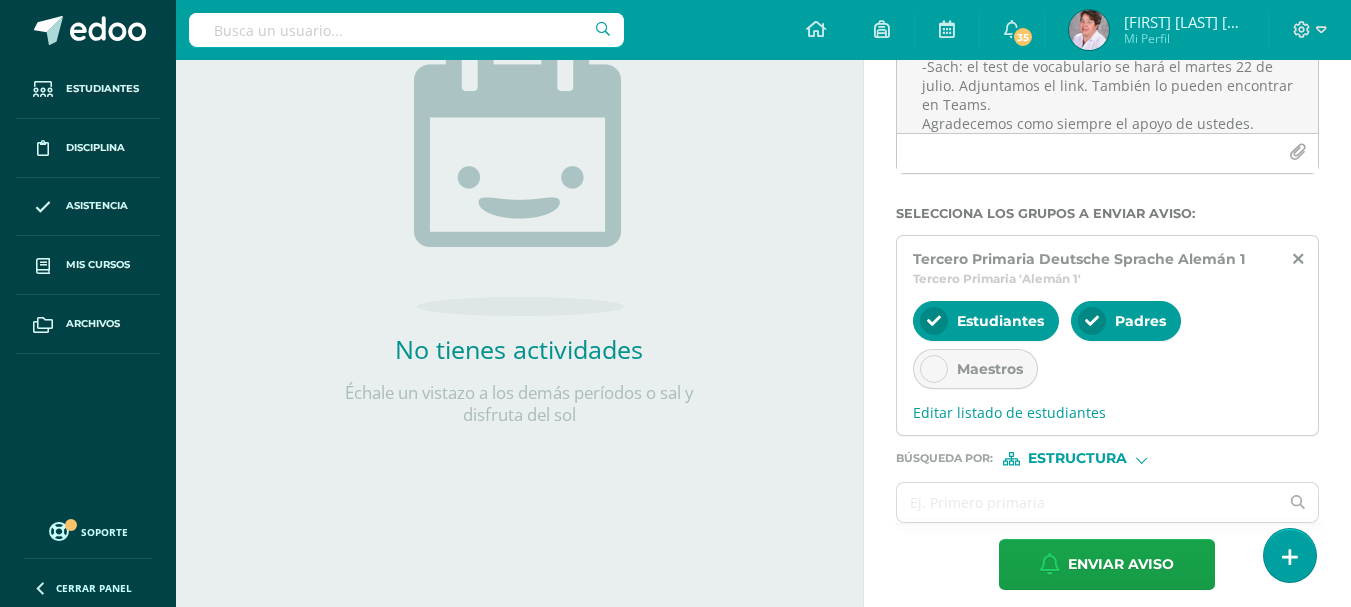 click at bounding box center (1141, 457) 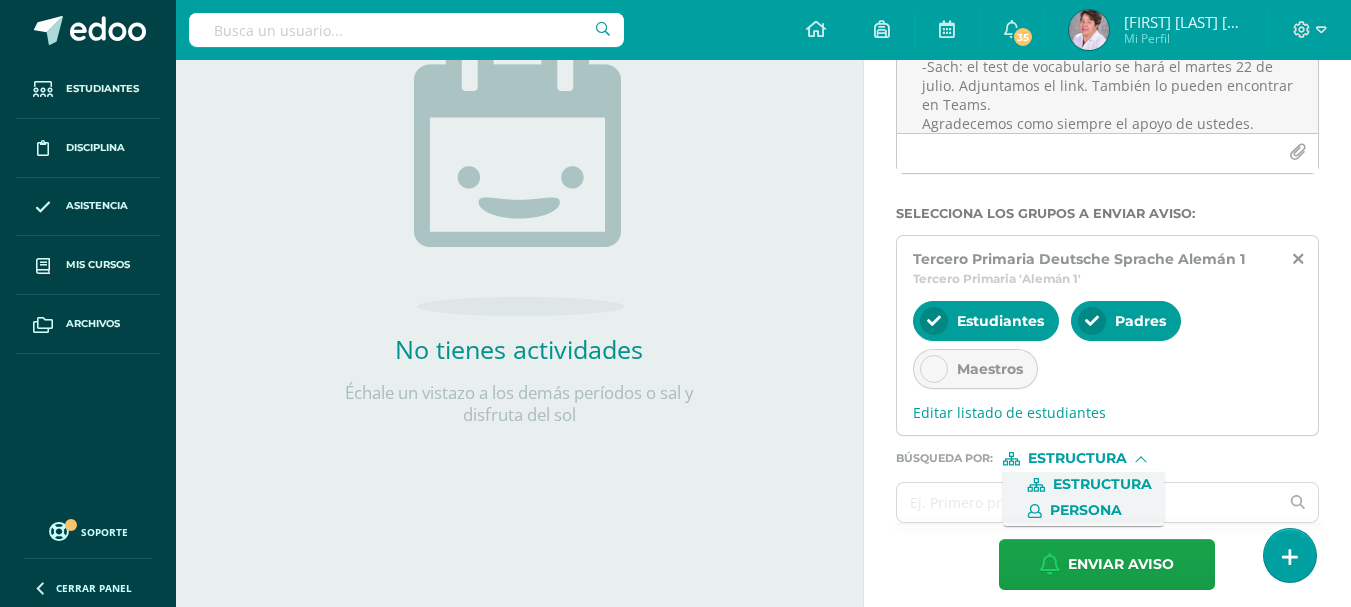 click on "Persona" at bounding box center (1102, 484) 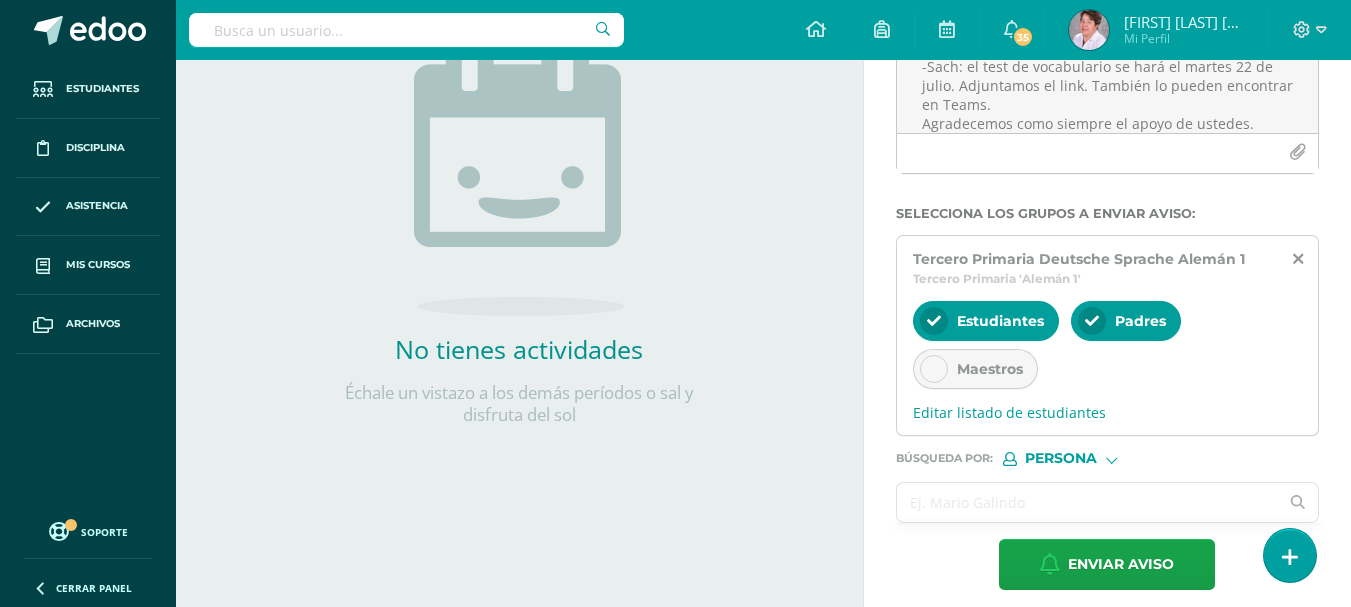 click at bounding box center [1088, 502] 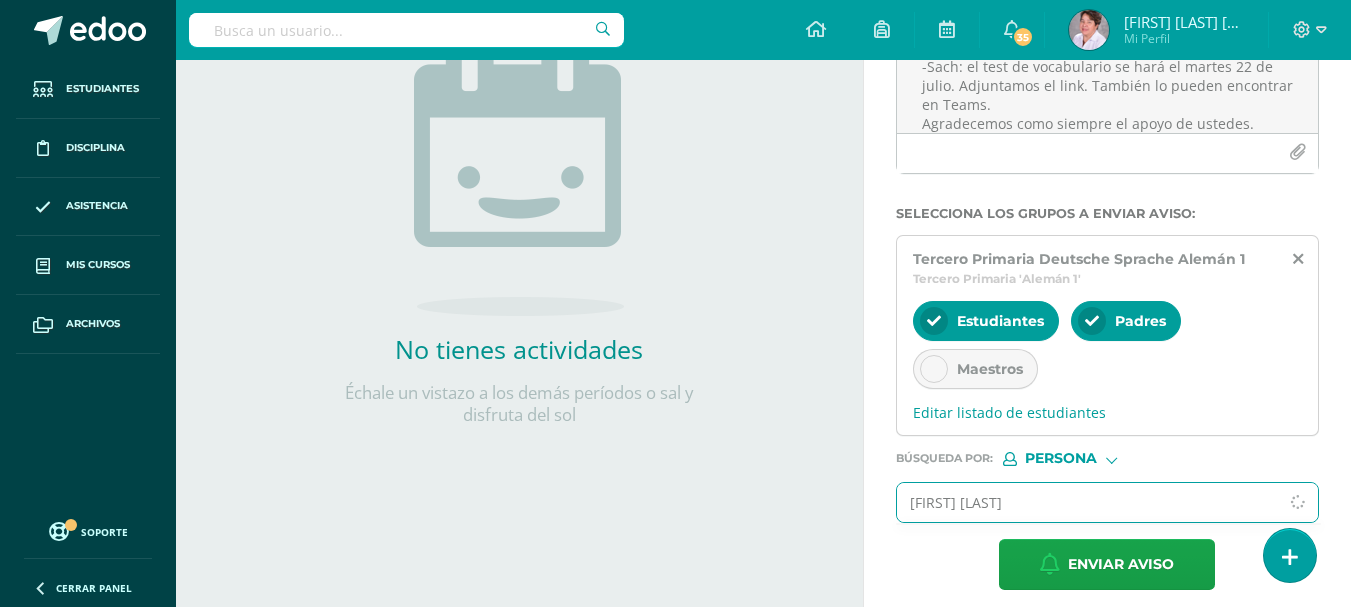 type on "[FIRST] [FIRST]" 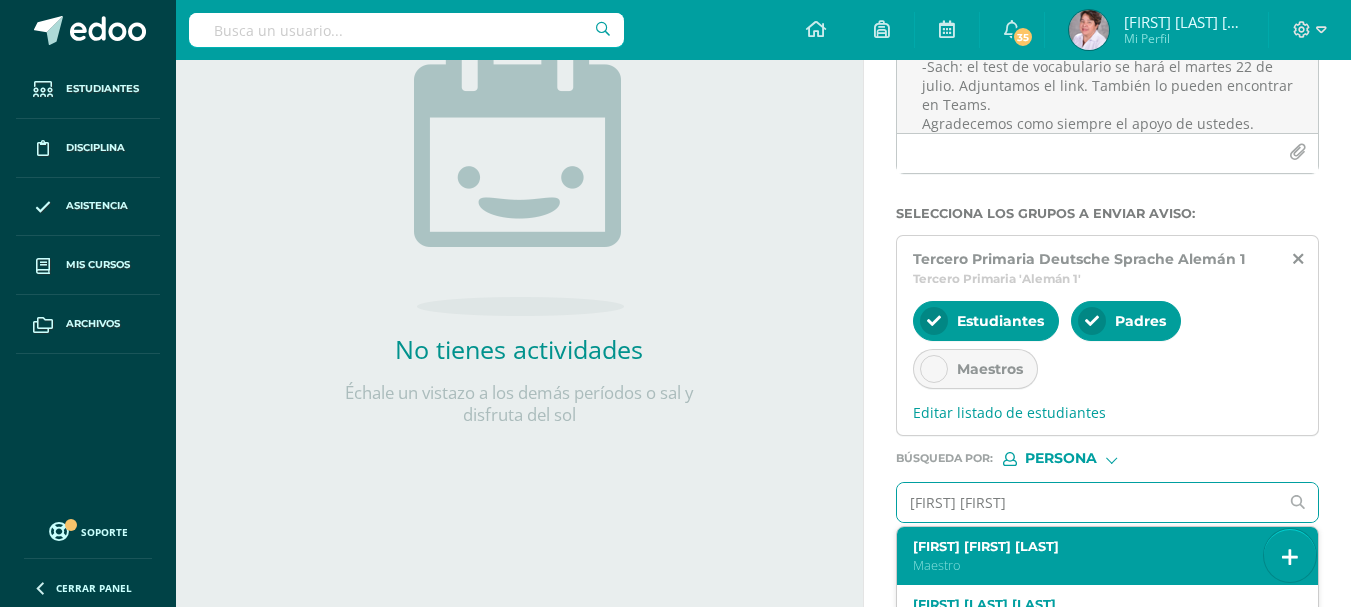 click on "Maestro" at bounding box center (1100, 565) 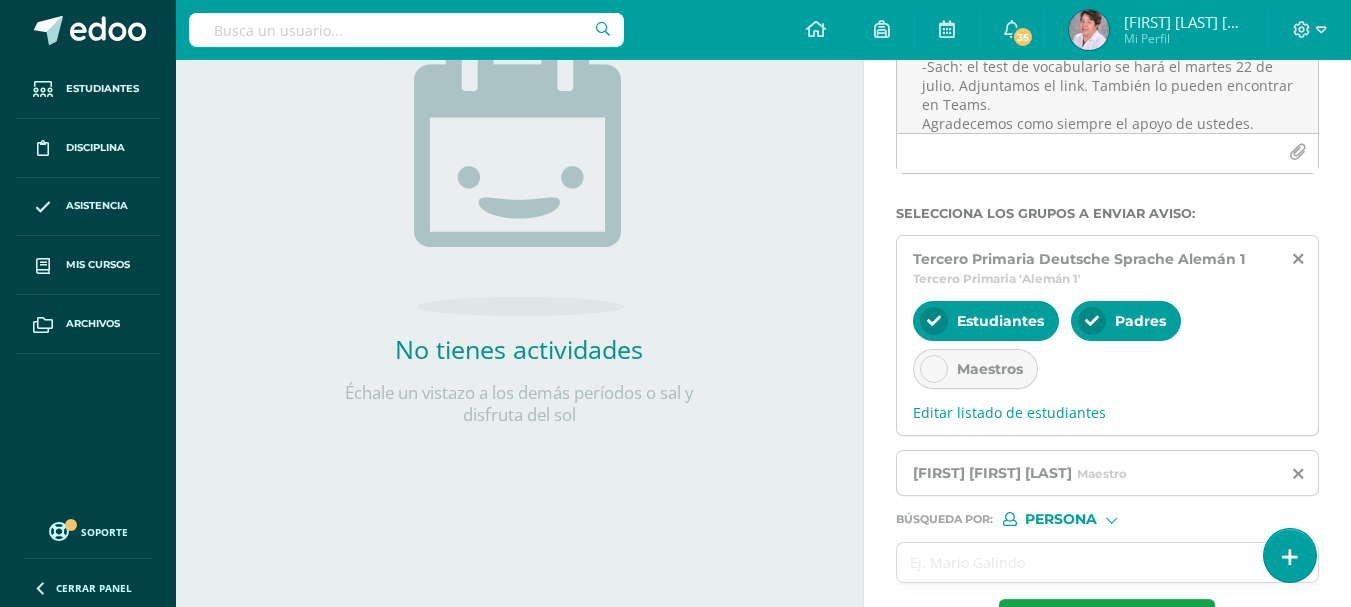 click at bounding box center [1111, 518] 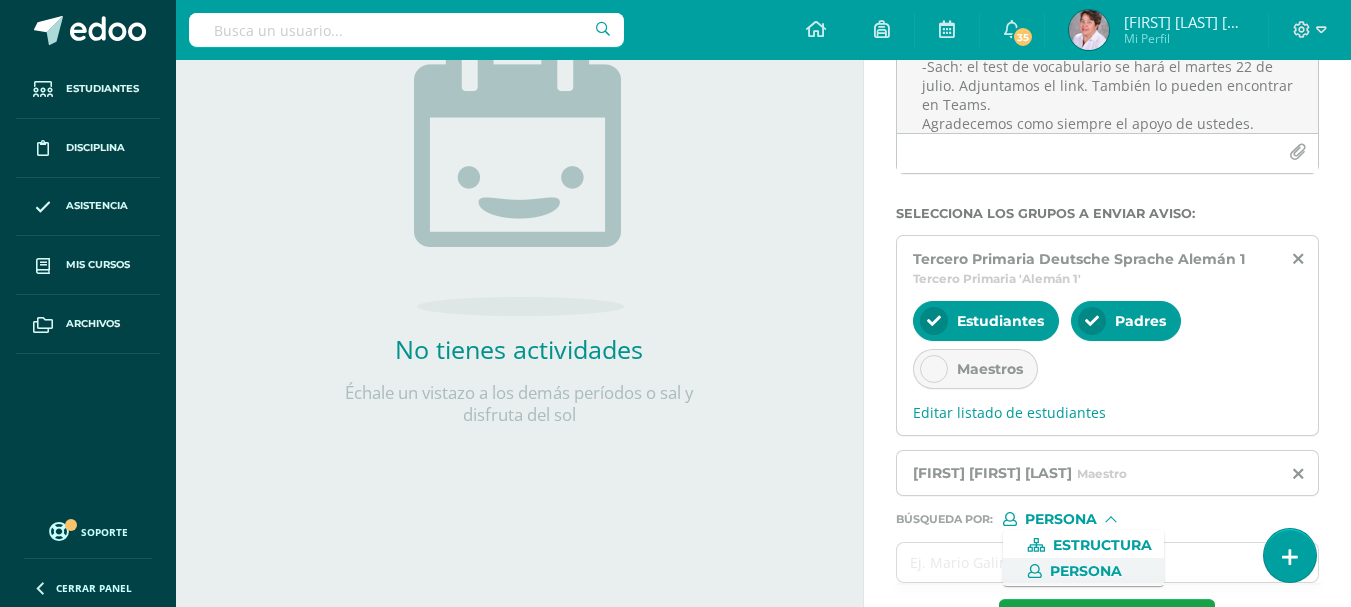 click on "Persona" at bounding box center [1086, 571] 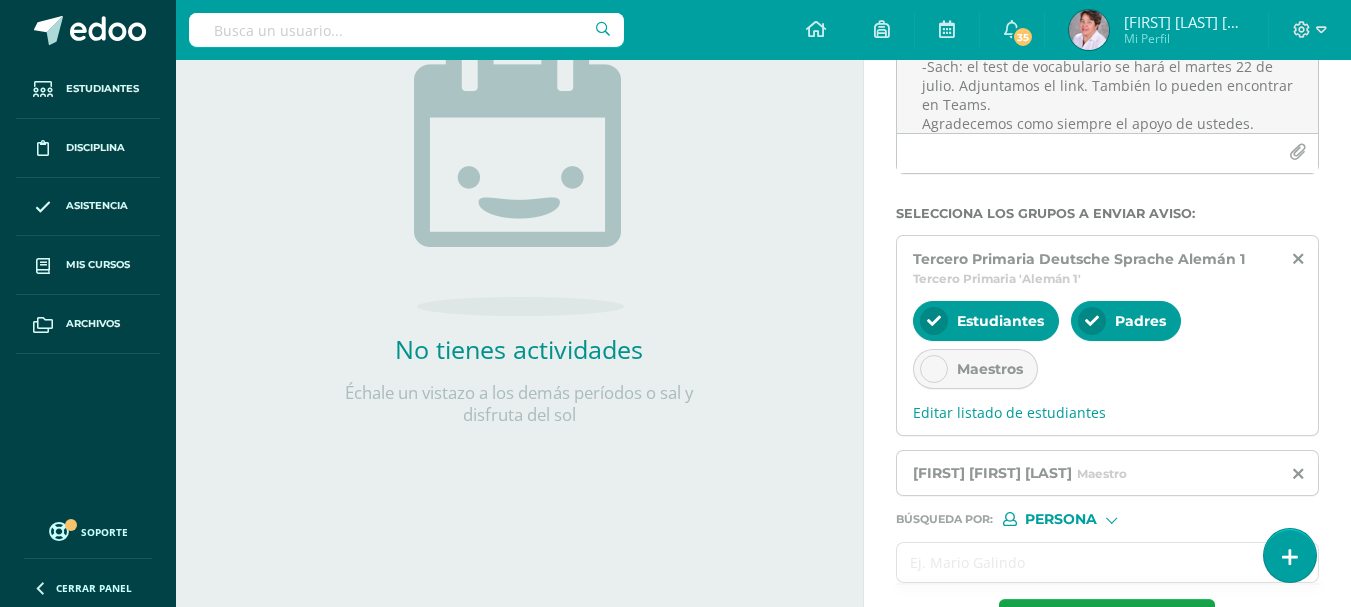 click at bounding box center (1088, 562) 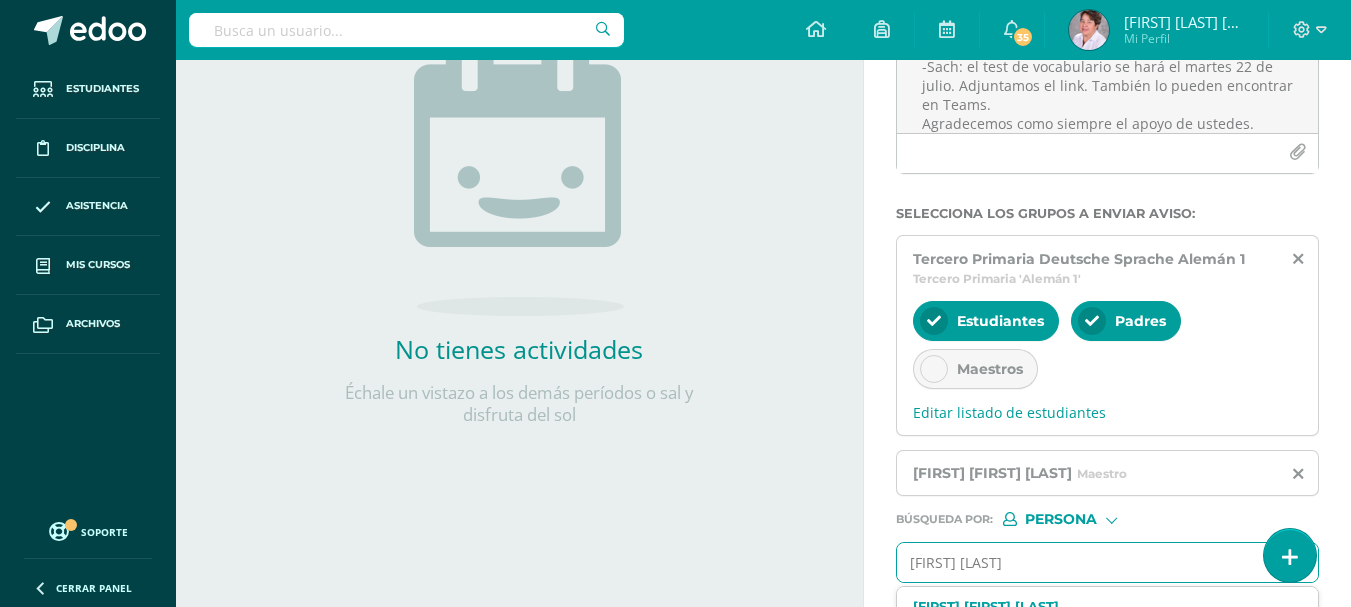 type on "[FIRST] [LAST]" 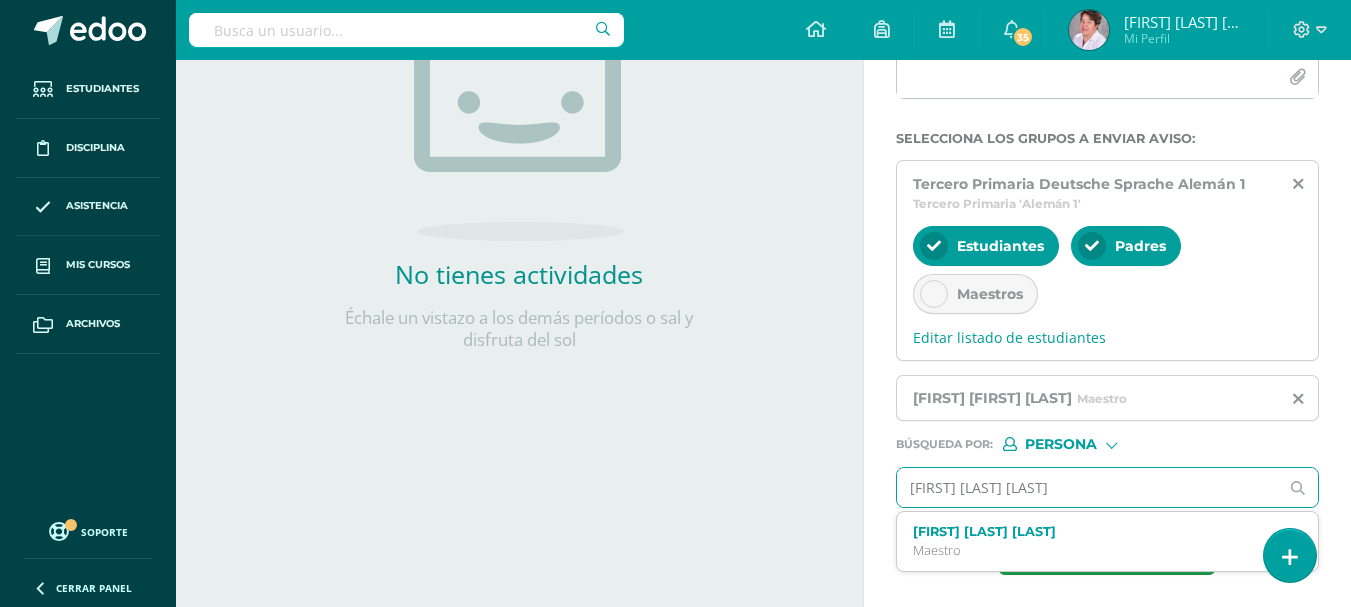 scroll, scrollTop: 350, scrollLeft: 0, axis: vertical 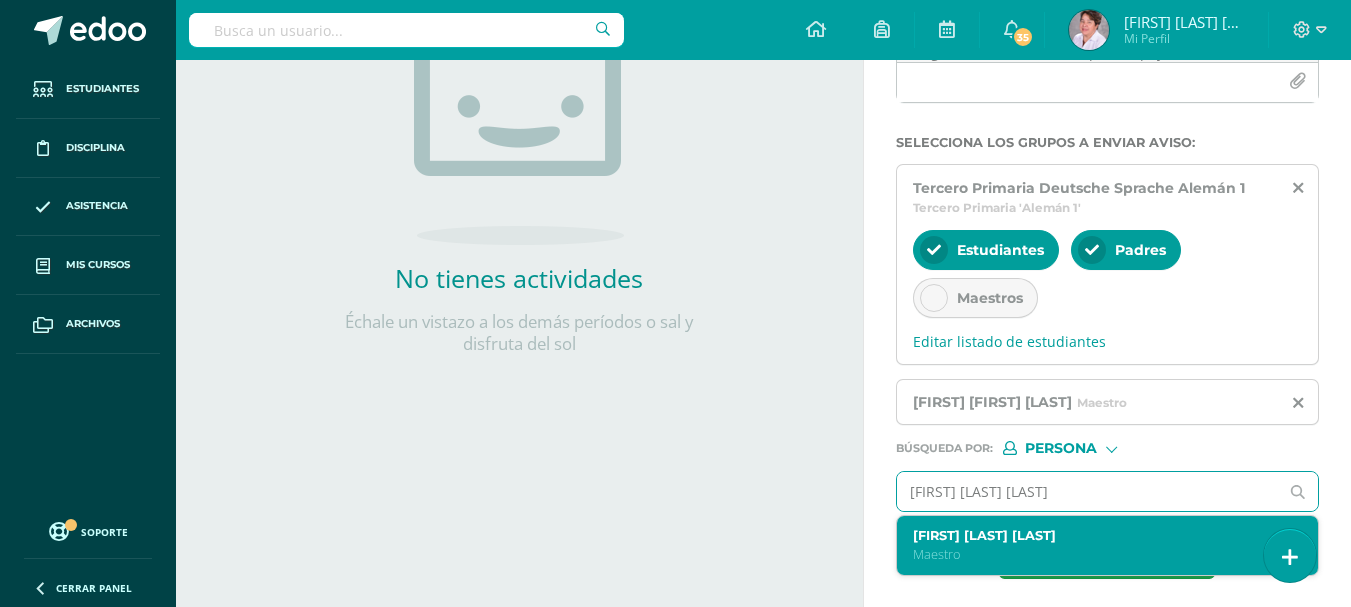 click on "[FIRST] [LAST] [LAST]" at bounding box center [1100, 535] 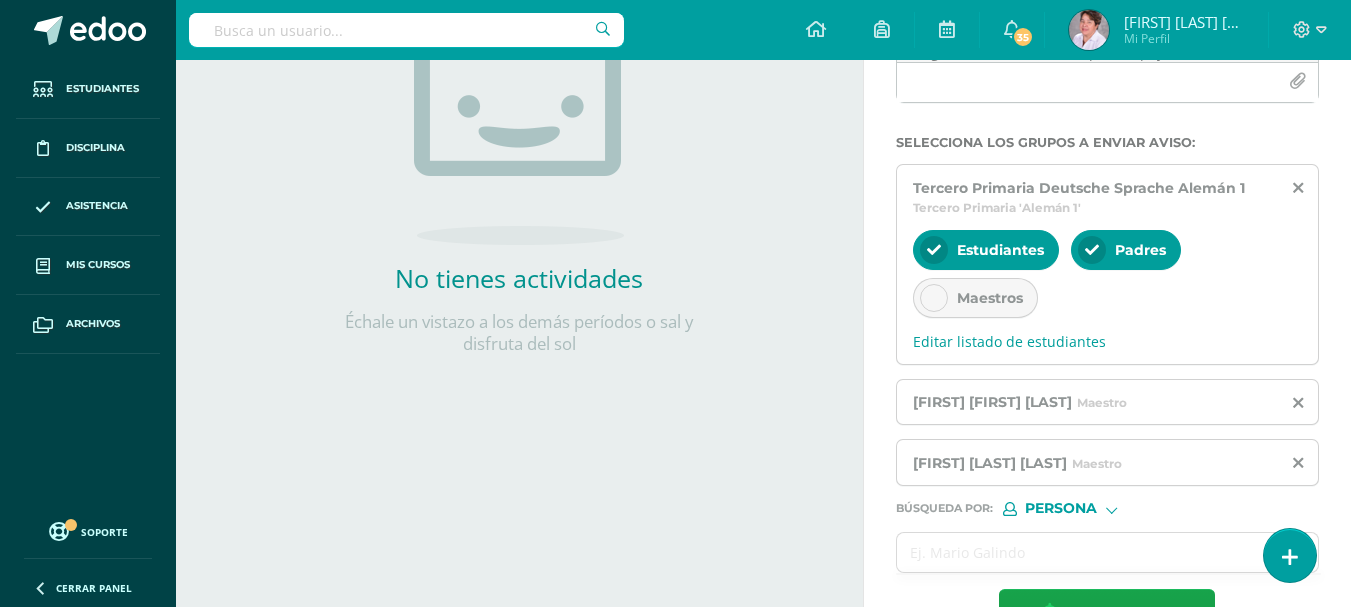 scroll, scrollTop: 415, scrollLeft: 0, axis: vertical 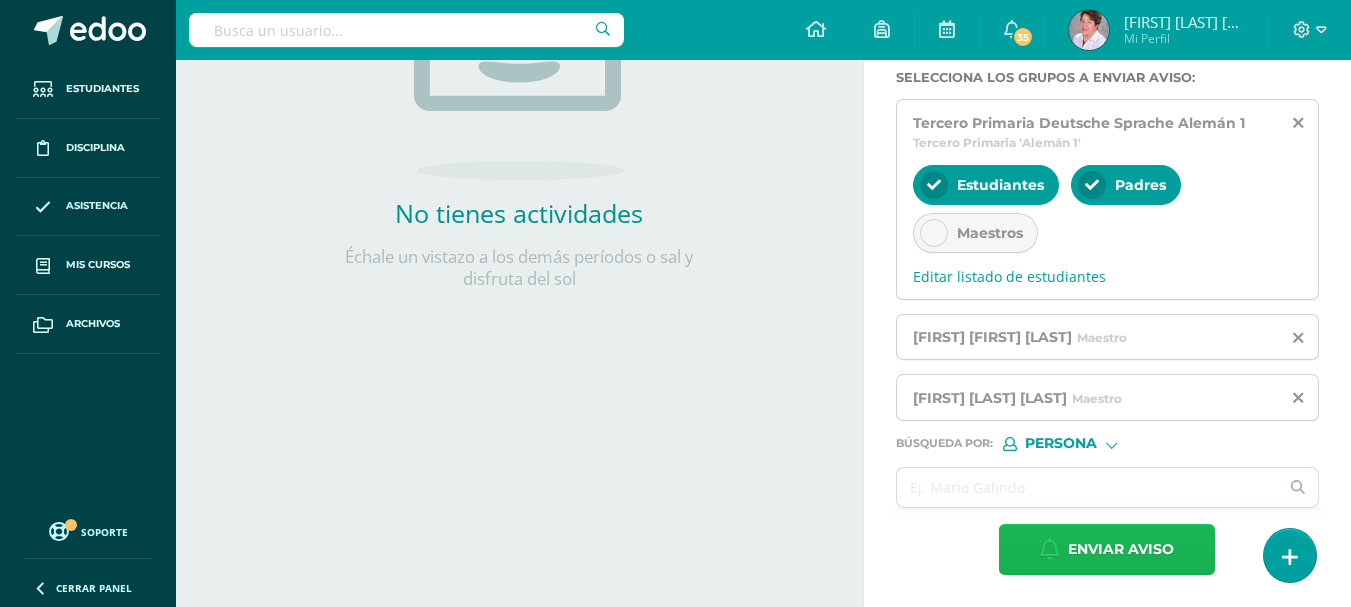 click on "Enviar aviso" at bounding box center (1121, 549) 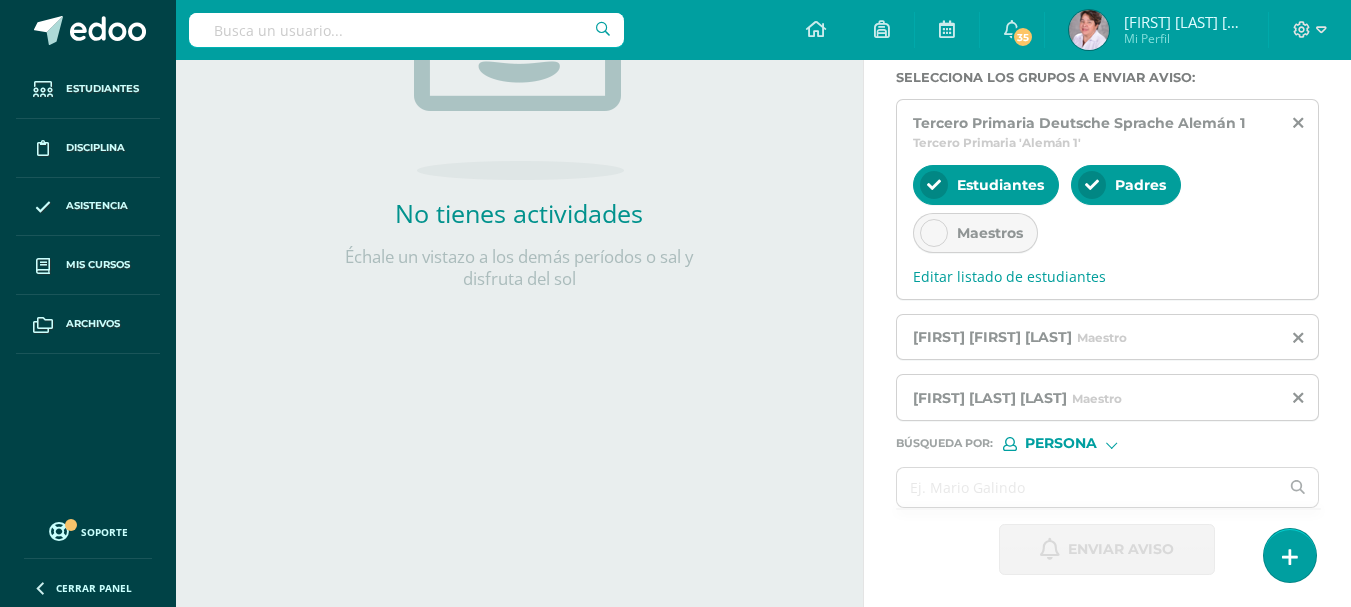 scroll, scrollTop: 0, scrollLeft: 0, axis: both 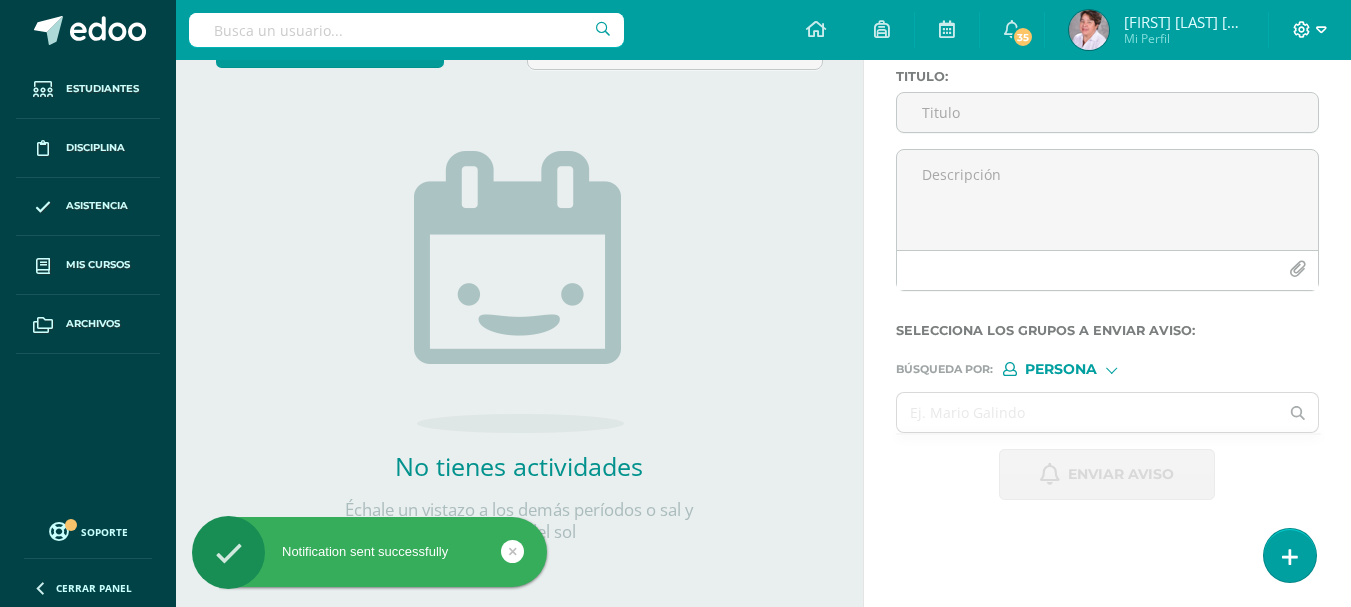 click at bounding box center [1321, 29] 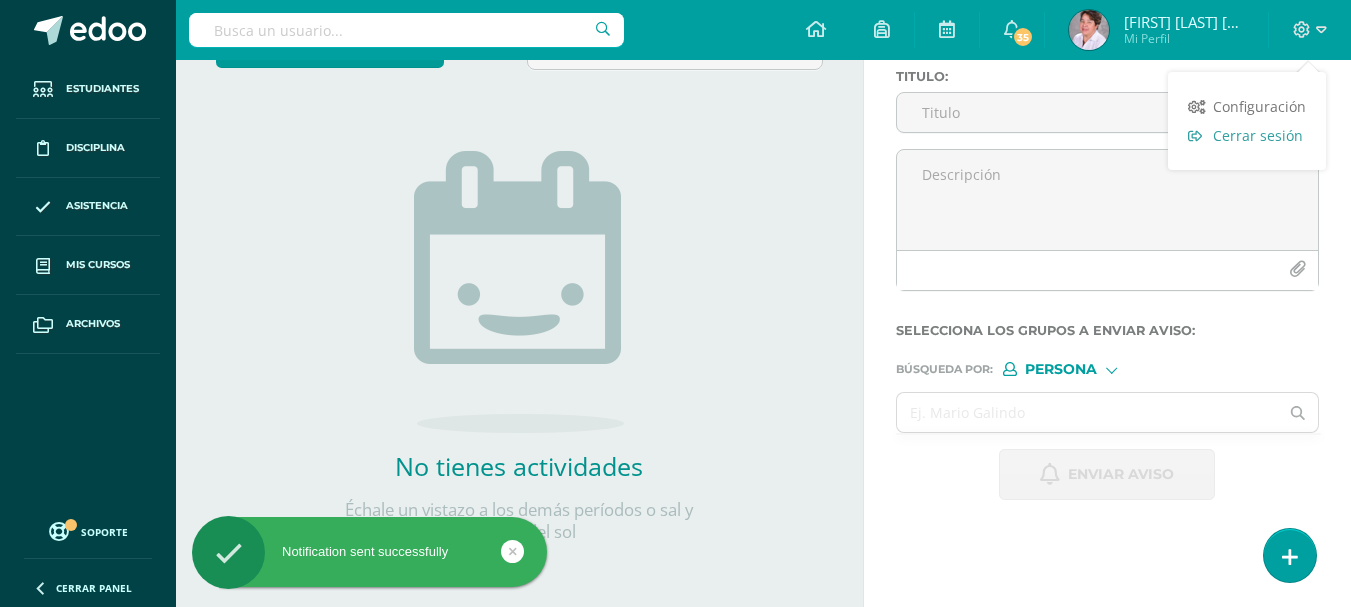 click on "Cerrar sesión" at bounding box center (1258, 135) 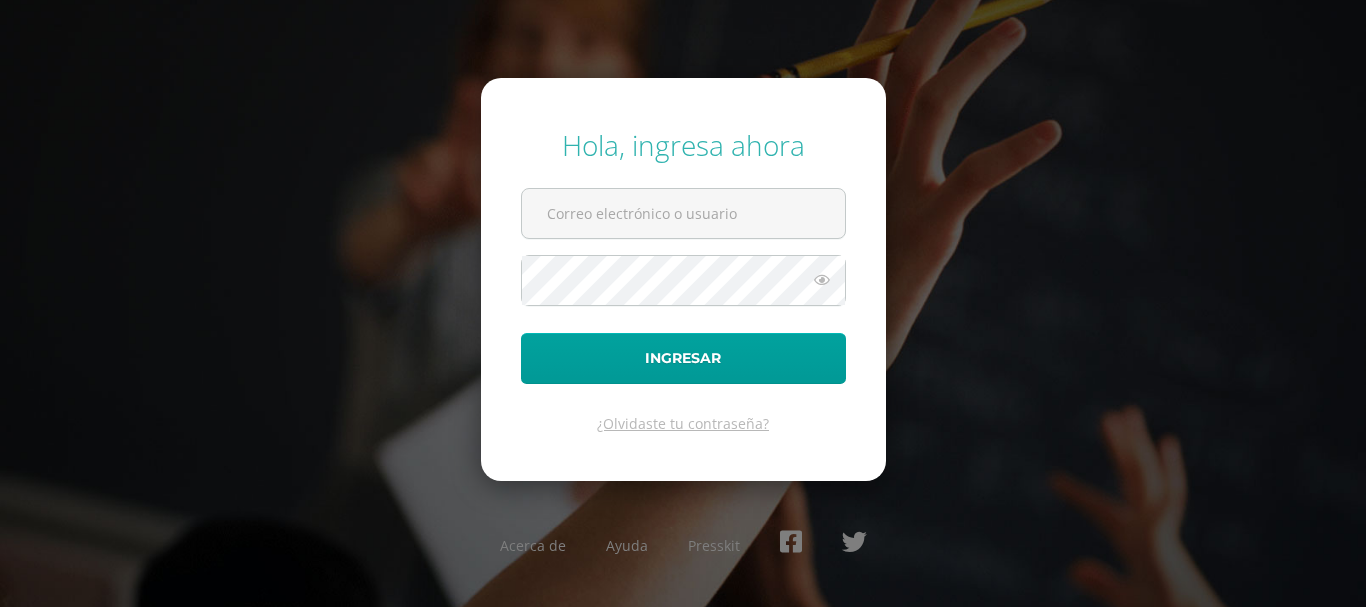 scroll, scrollTop: 0, scrollLeft: 0, axis: both 